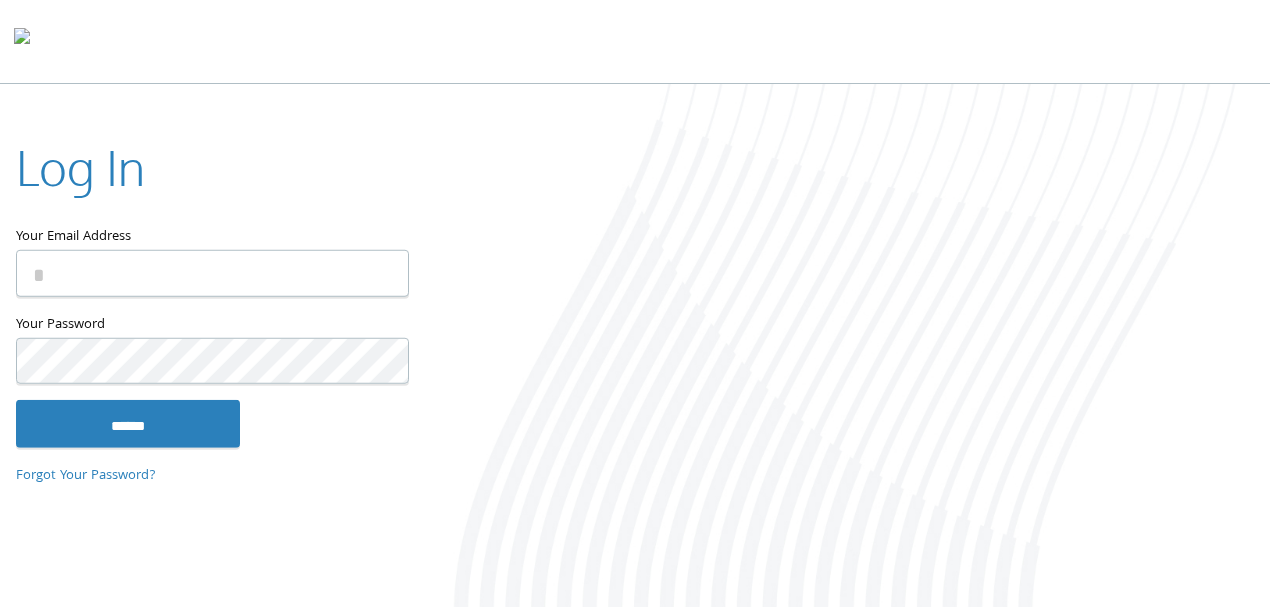 scroll, scrollTop: 0, scrollLeft: 0, axis: both 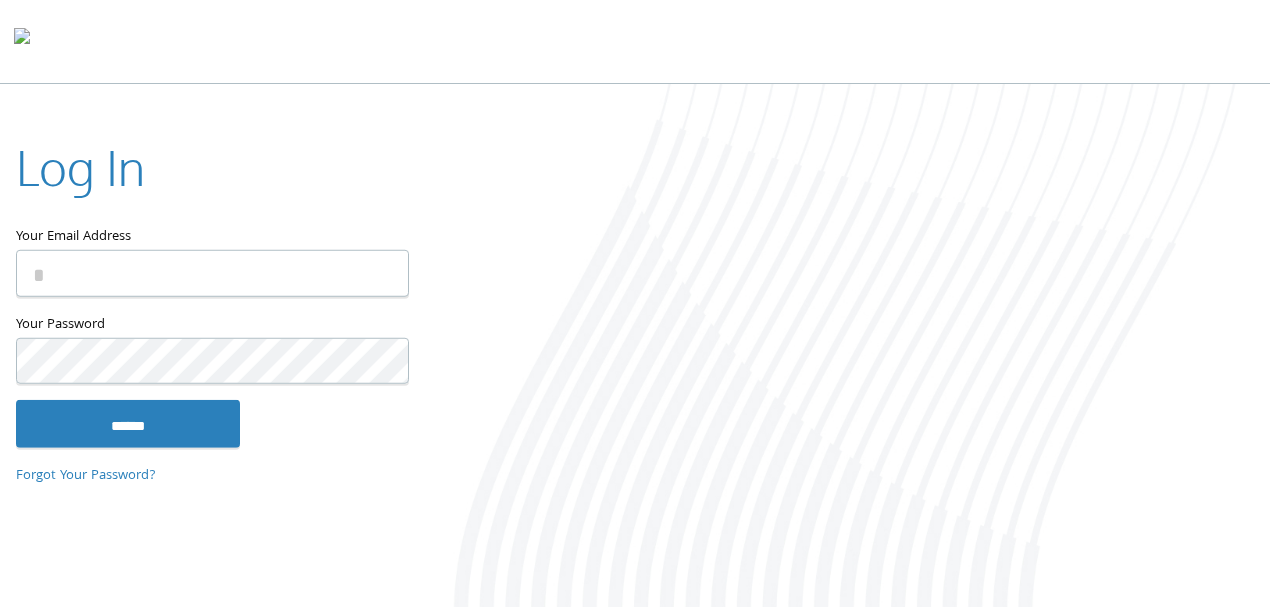click on "Your Email Address" at bounding box center (212, 273) 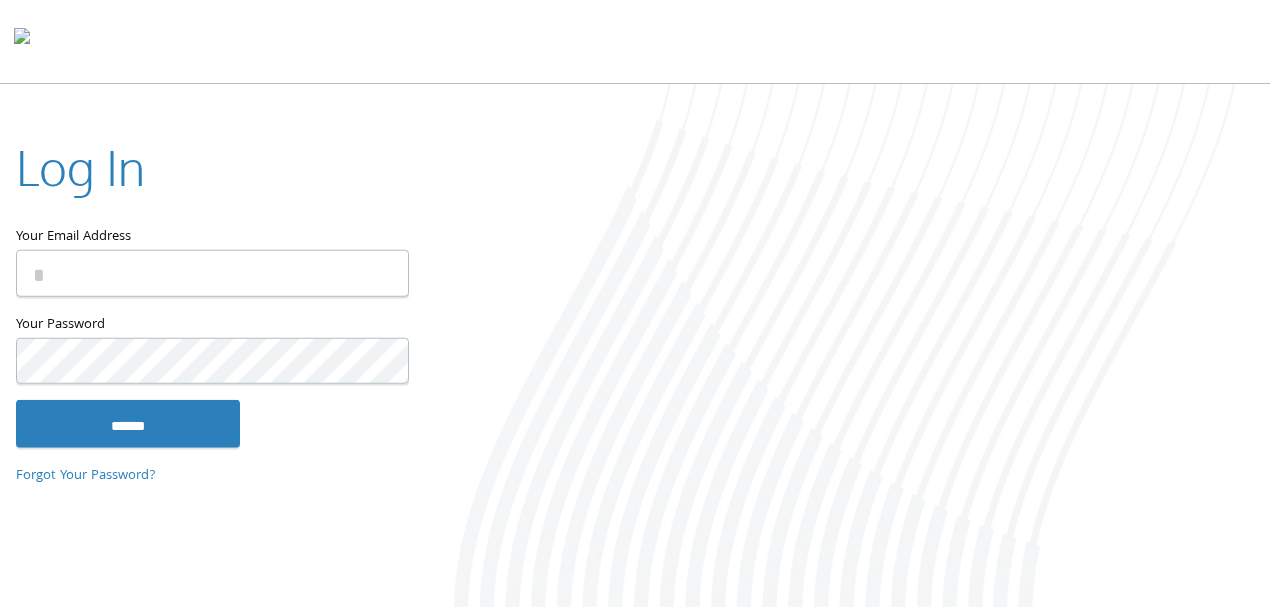 type on "**********" 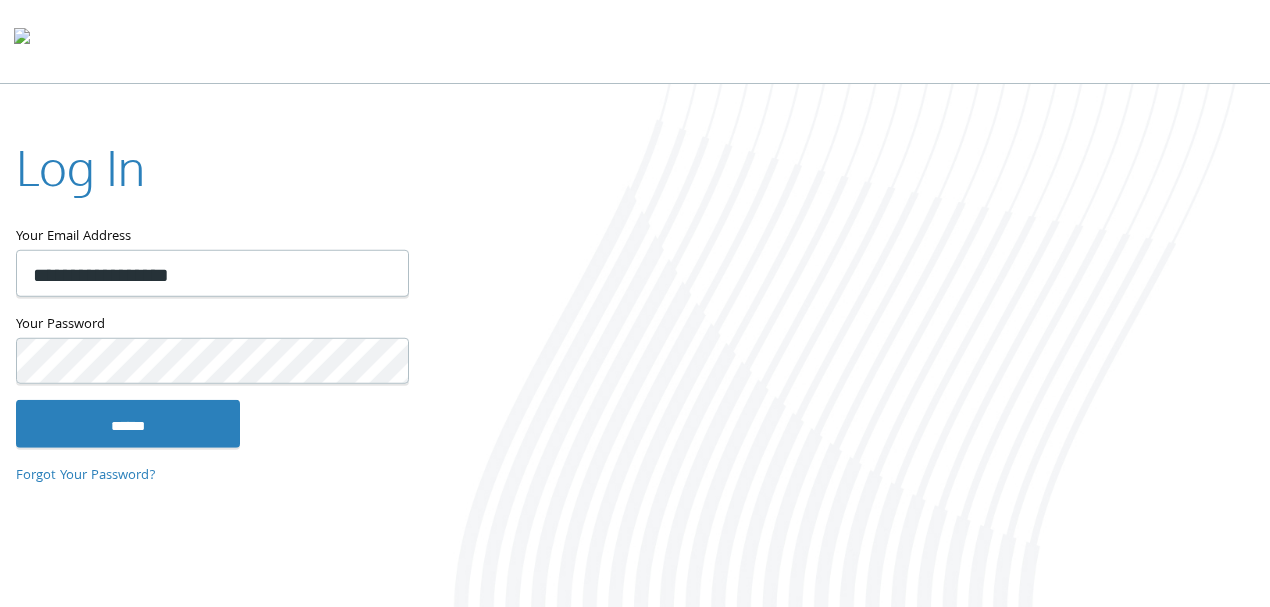click on "******" at bounding box center (128, 424) 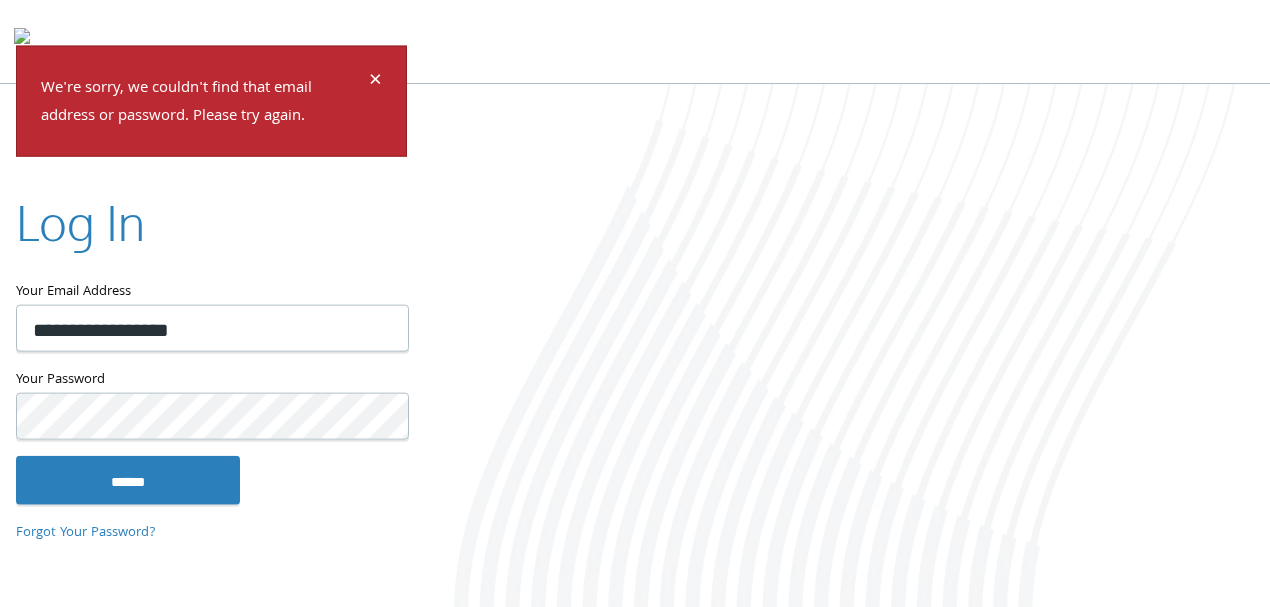 scroll, scrollTop: 0, scrollLeft: 0, axis: both 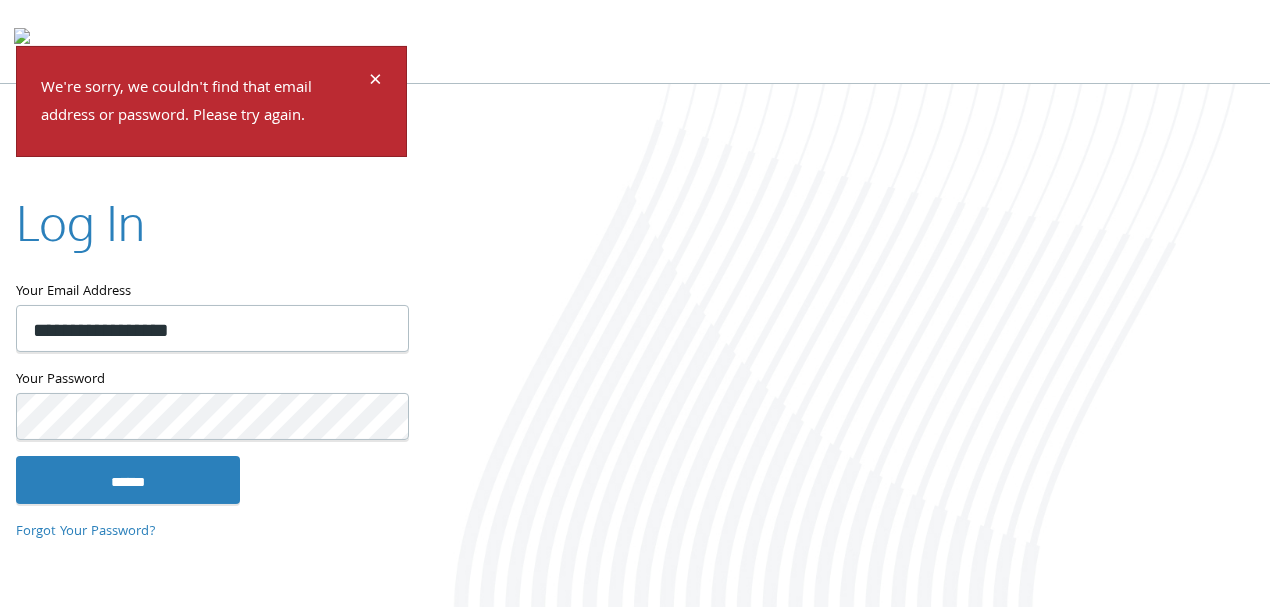 click on "**********" at bounding box center (211, 303) 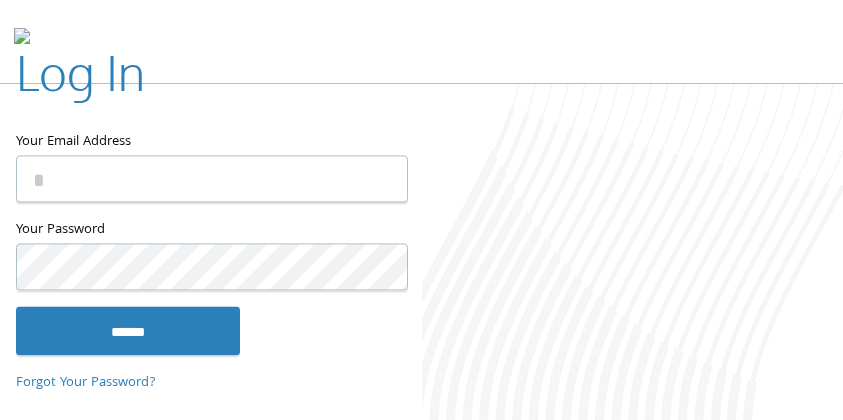 scroll, scrollTop: 0, scrollLeft: 0, axis: both 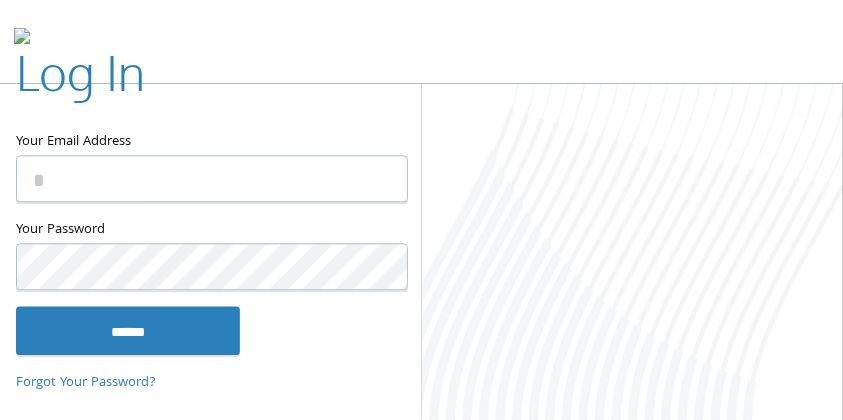 click on "Your Email Address" at bounding box center [212, 179] 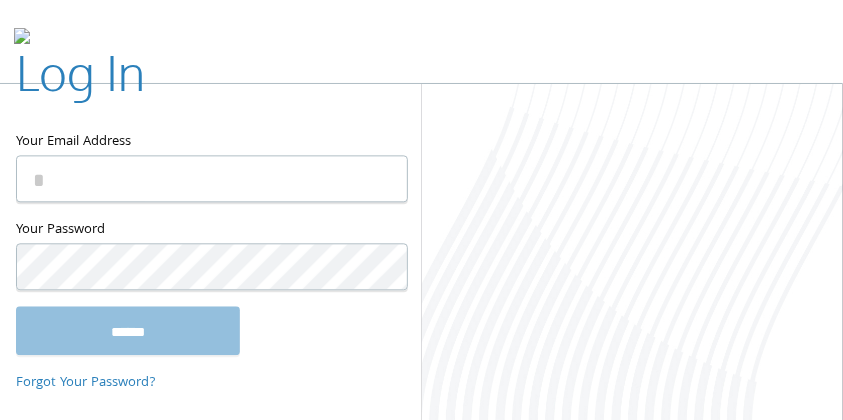 drag, startPoint x: 591, startPoint y: 153, endPoint x: 549, endPoint y: 61, distance: 101.133575 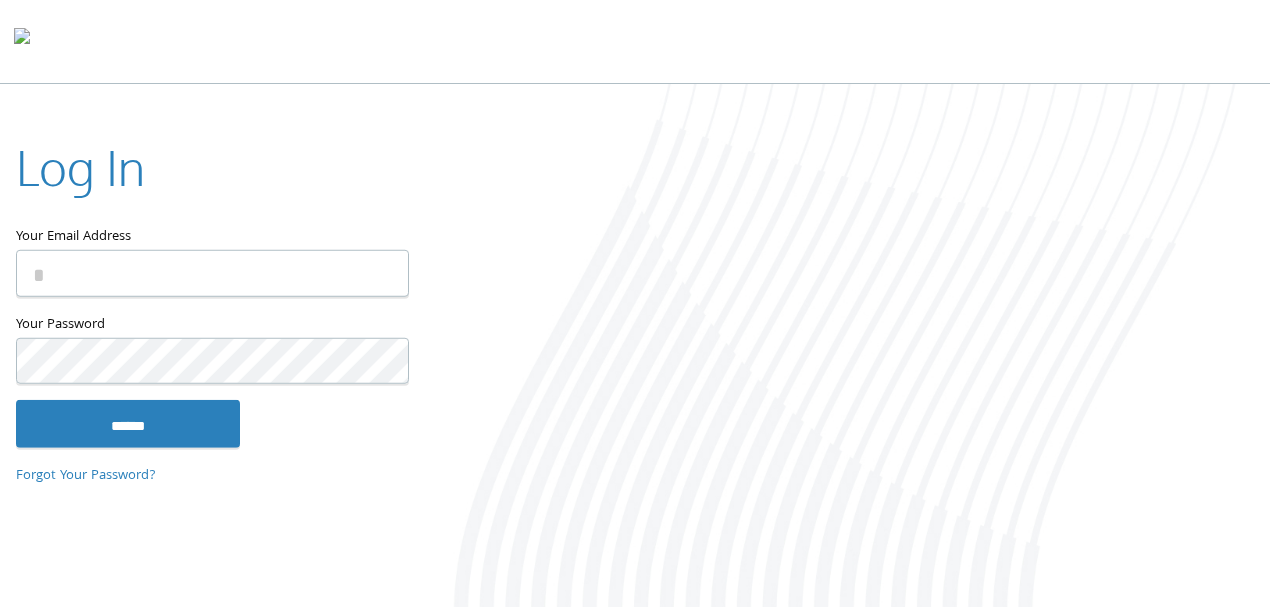 scroll, scrollTop: 0, scrollLeft: 0, axis: both 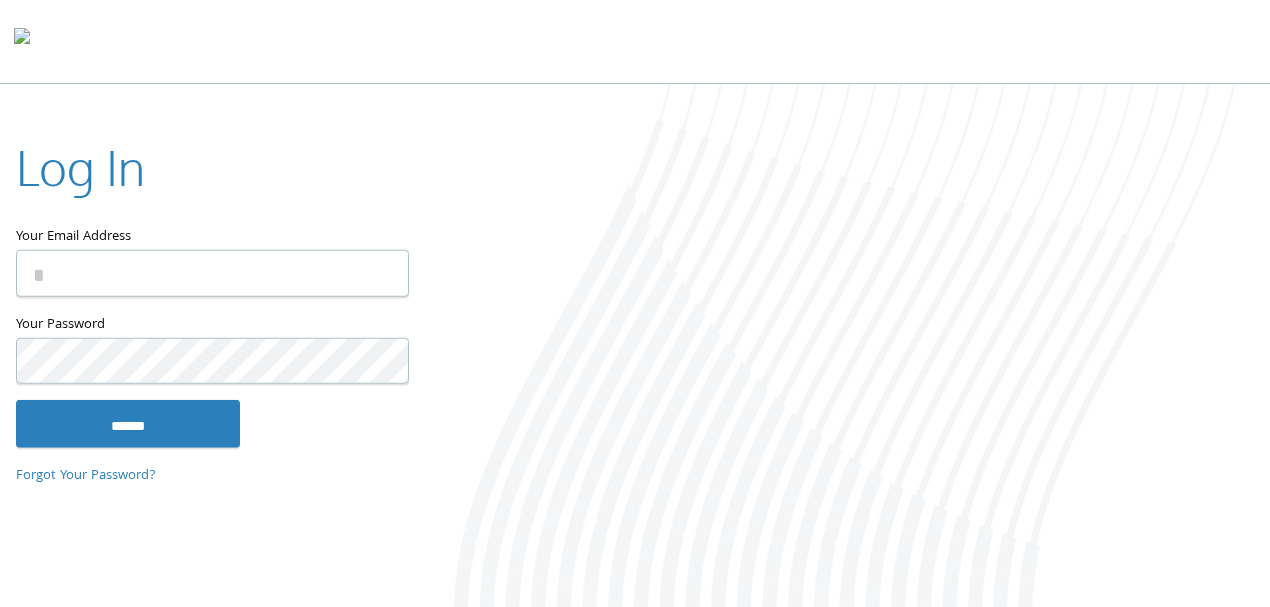 click on "Your Email Address" at bounding box center (212, 273) 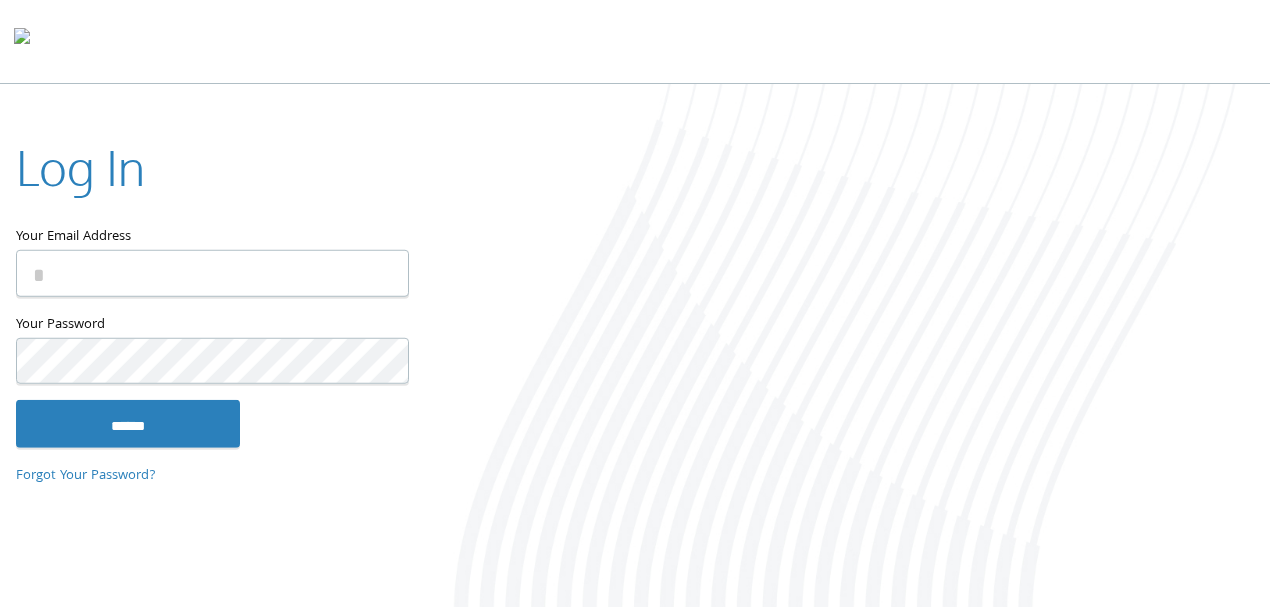 scroll, scrollTop: 0, scrollLeft: 0, axis: both 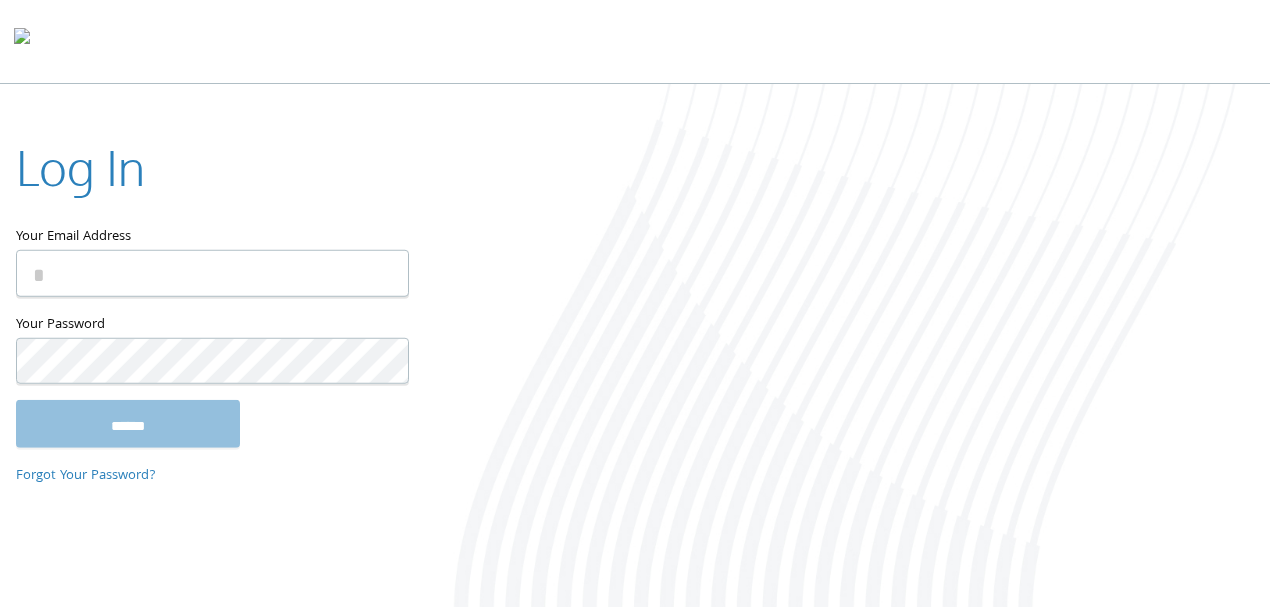 type on "**********" 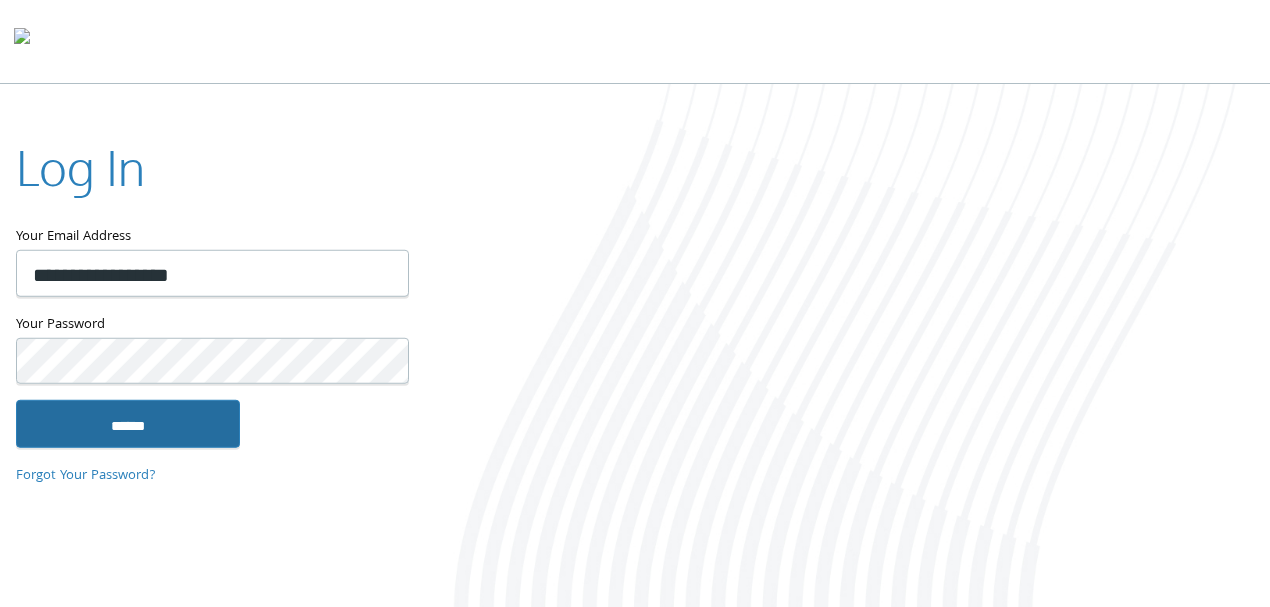 click on "******" at bounding box center (128, 424) 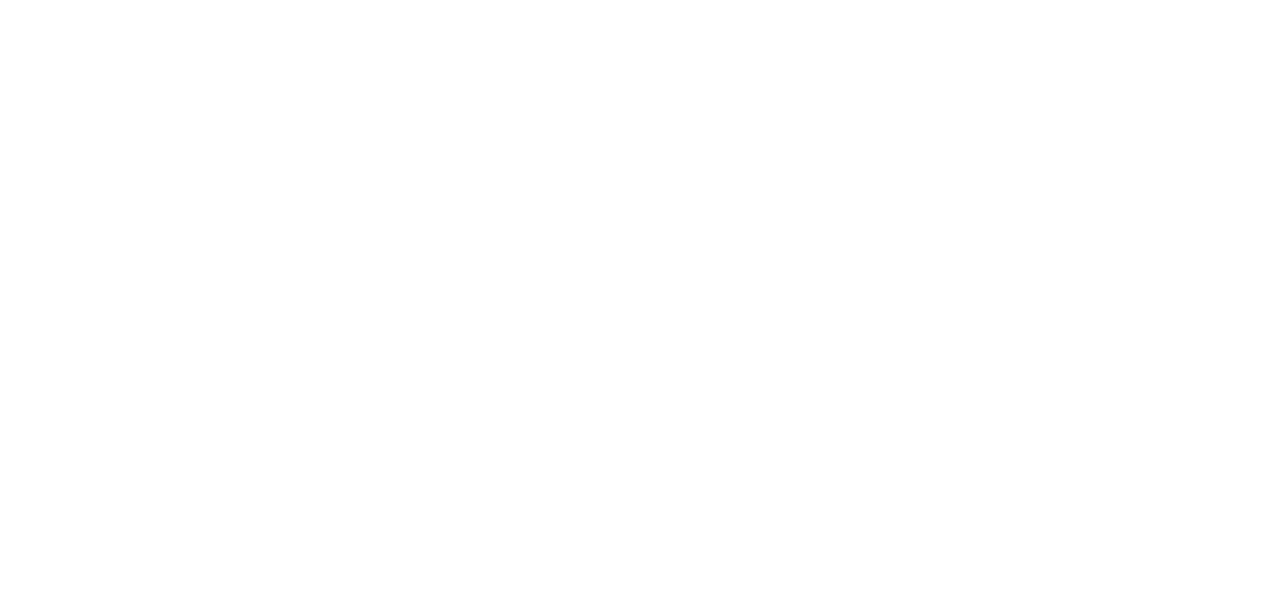 scroll, scrollTop: 4, scrollLeft: 0, axis: vertical 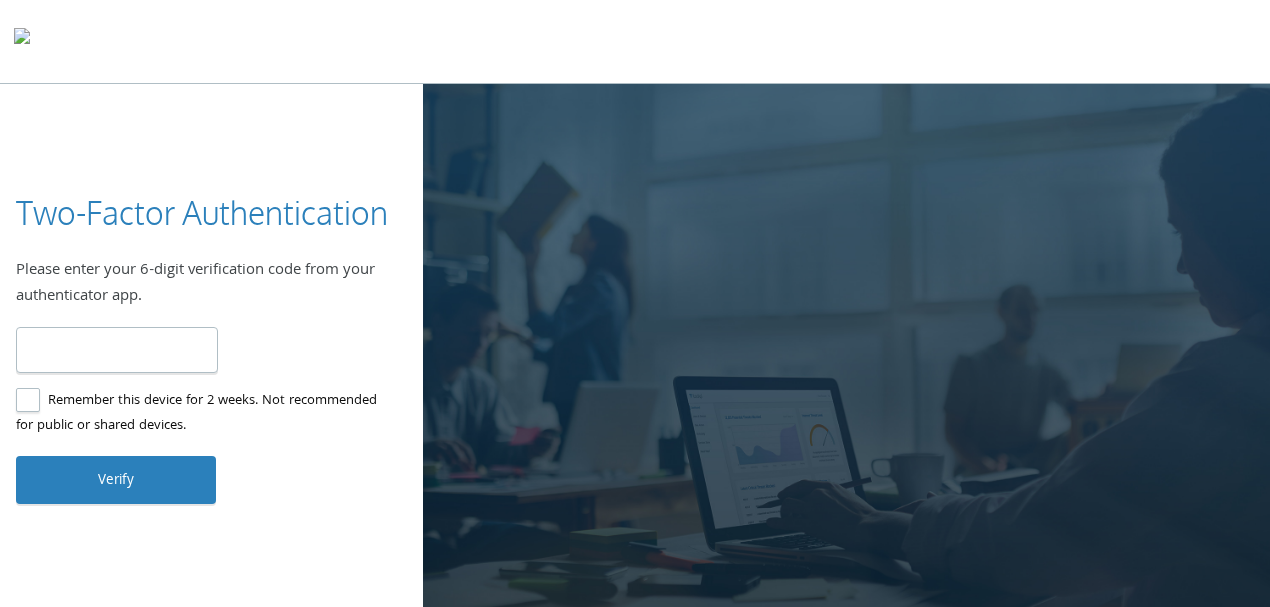 click on "Remember this device for 2 weeks. Not recommended for public or shared devices." at bounding box center (203, 414) 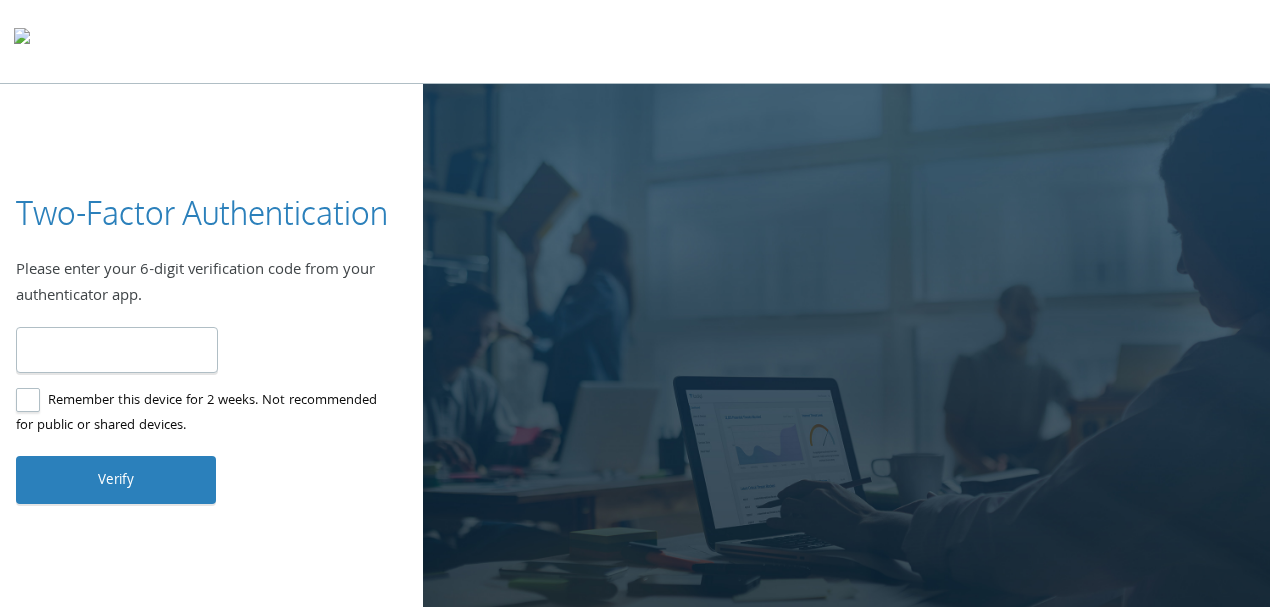 type on "******" 